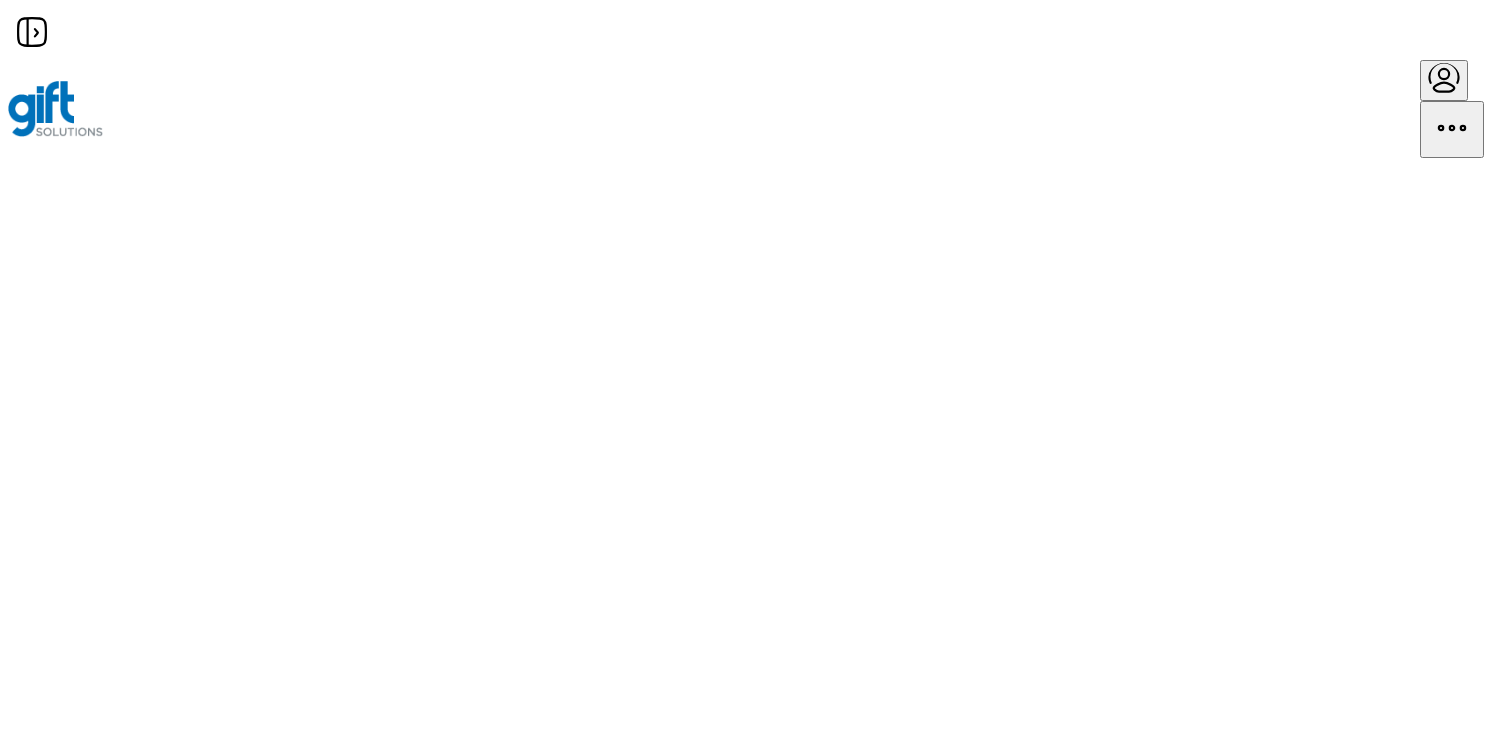 scroll, scrollTop: 0, scrollLeft: 0, axis: both 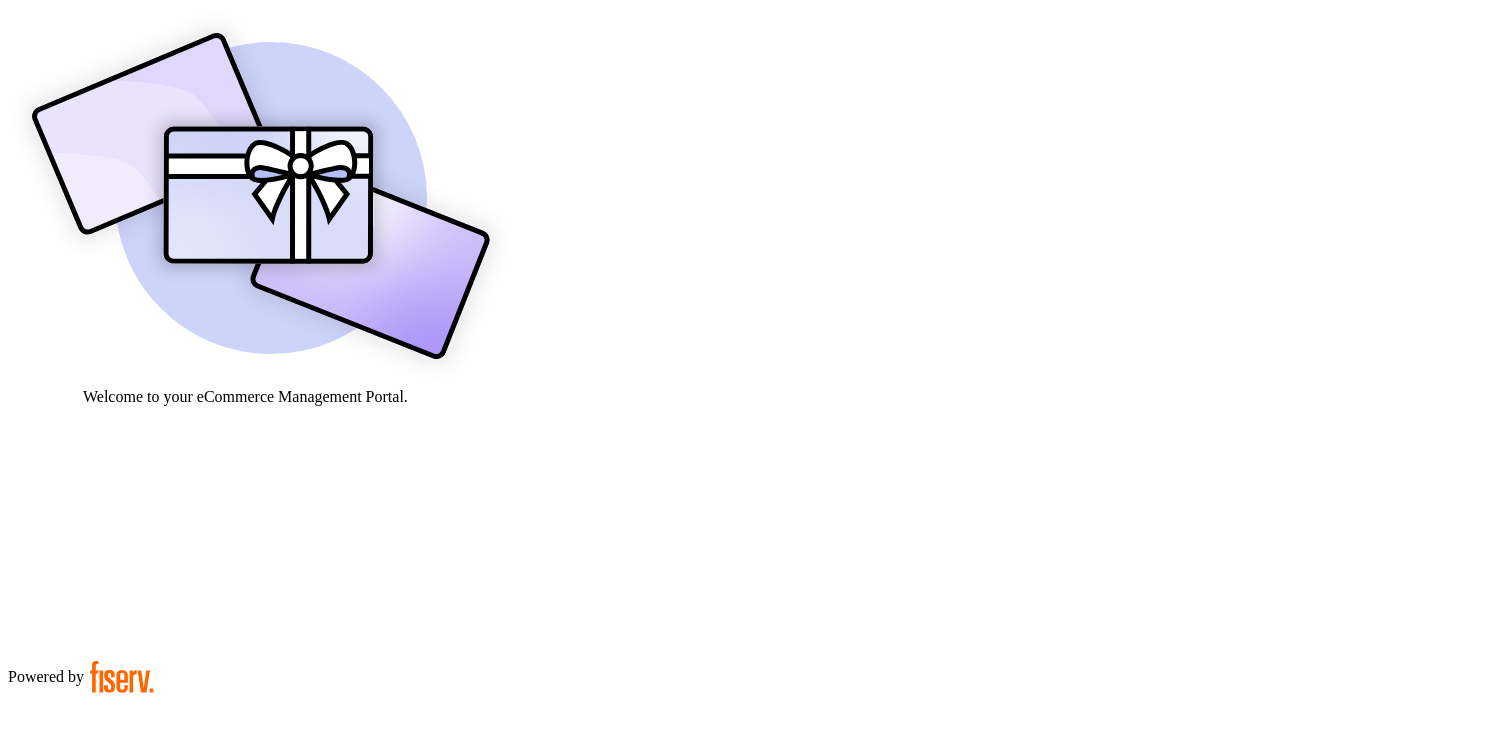 click at bounding box center (79, 909) 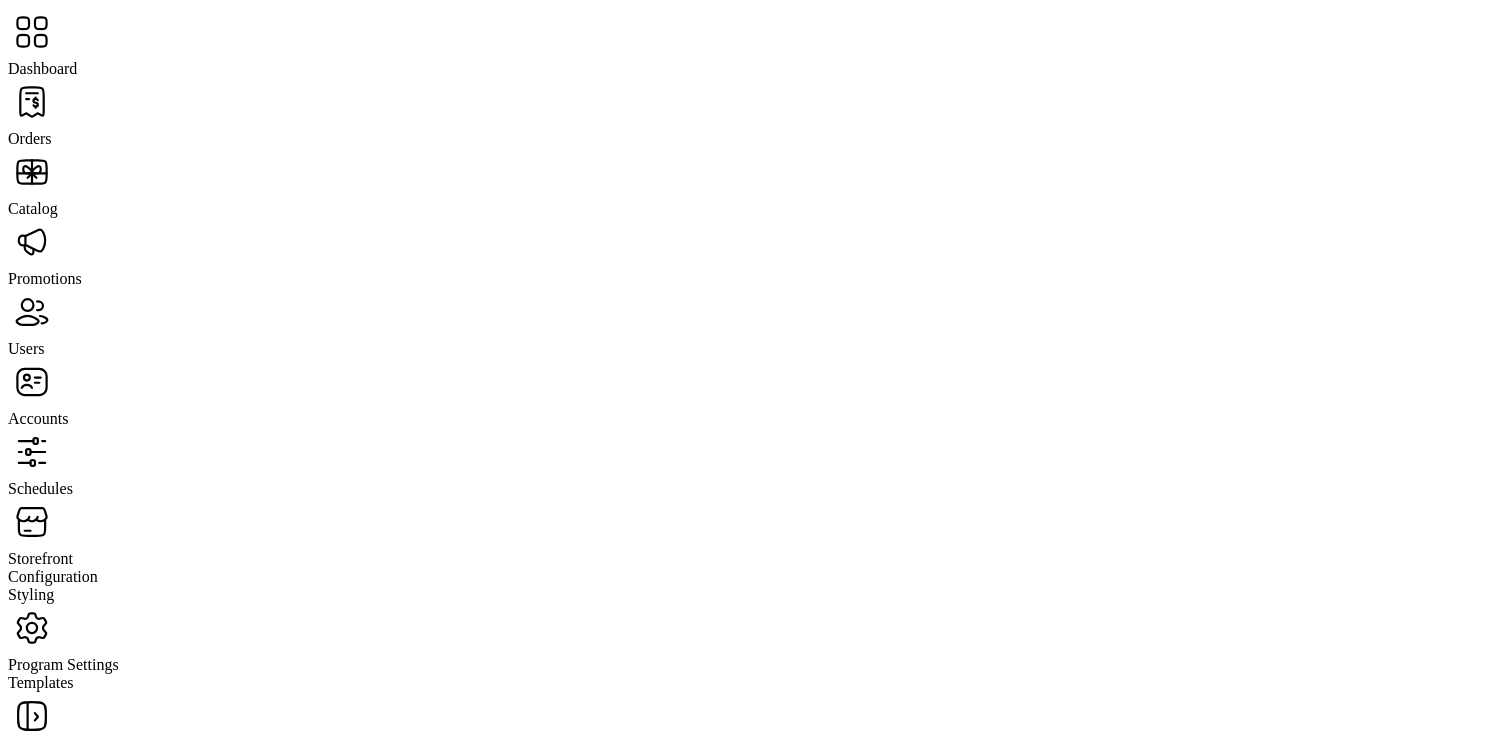 click on "Storefront" at bounding box center (30, 138) 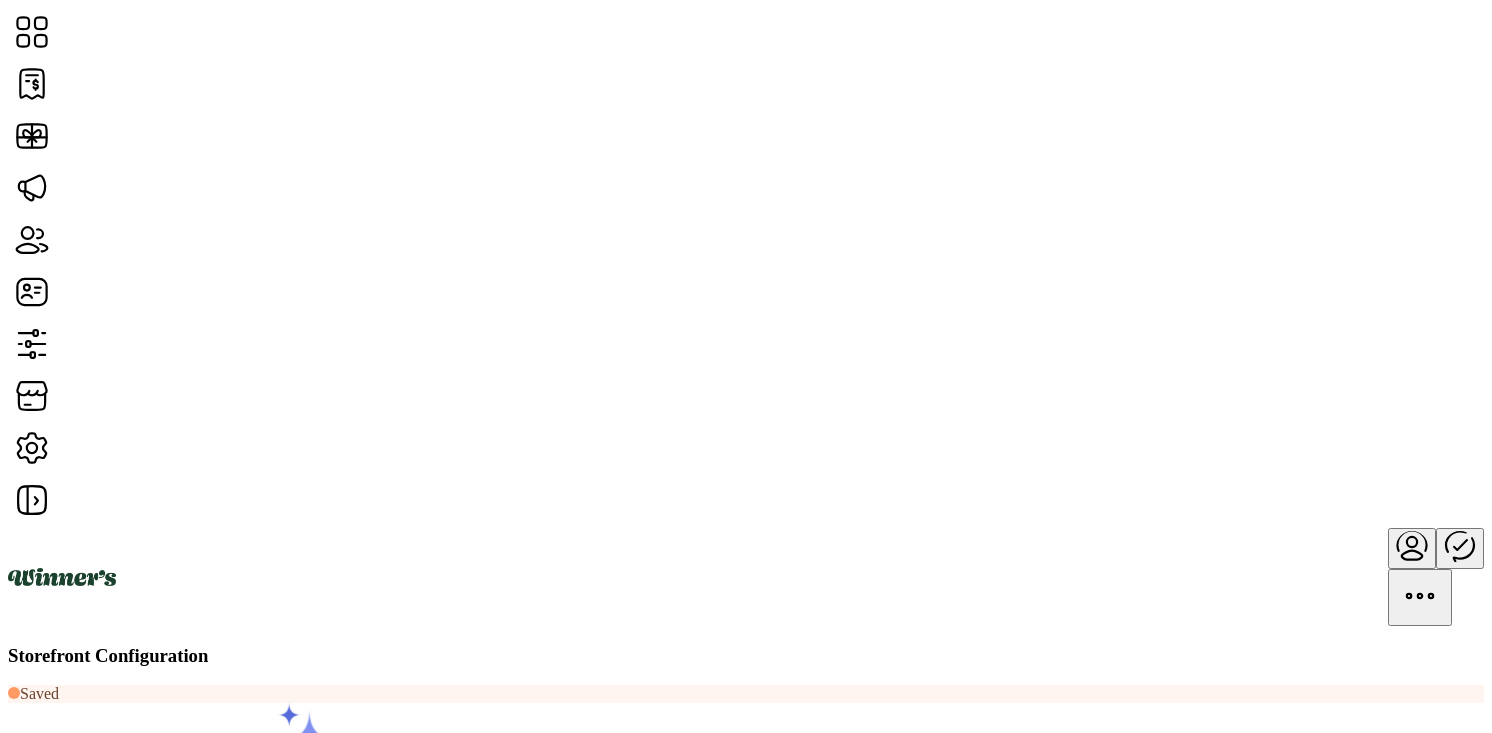 scroll, scrollTop: 0, scrollLeft: 0, axis: both 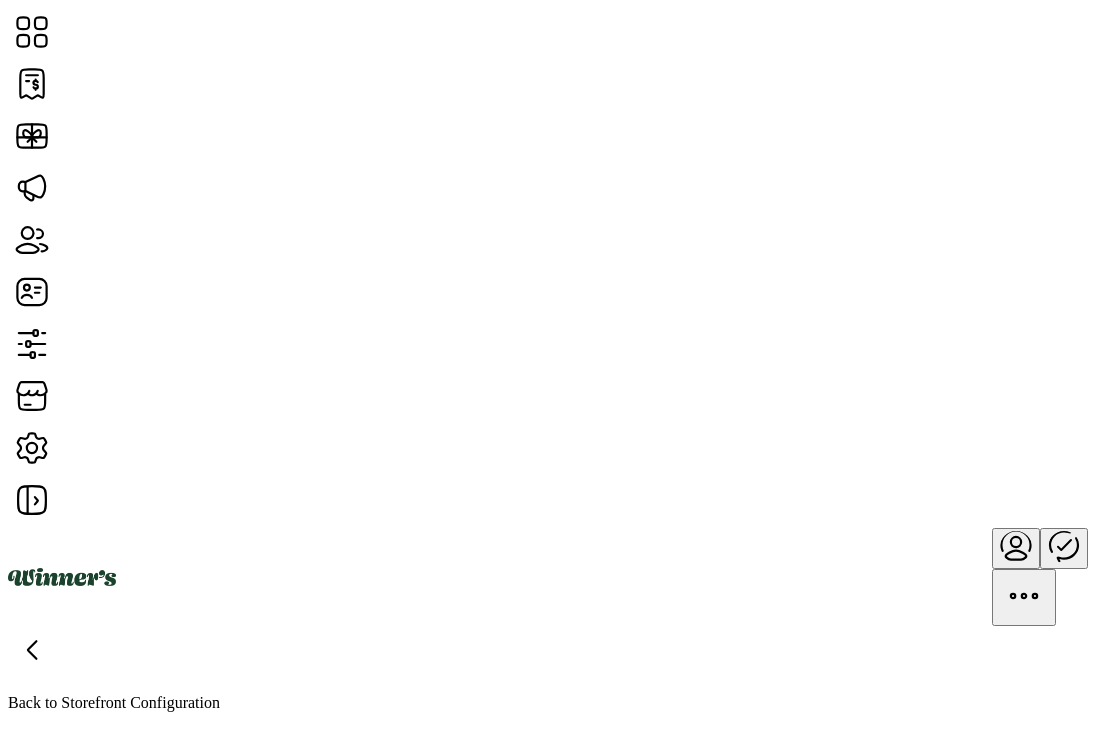 click on "Show" at bounding box center (66, 2016) 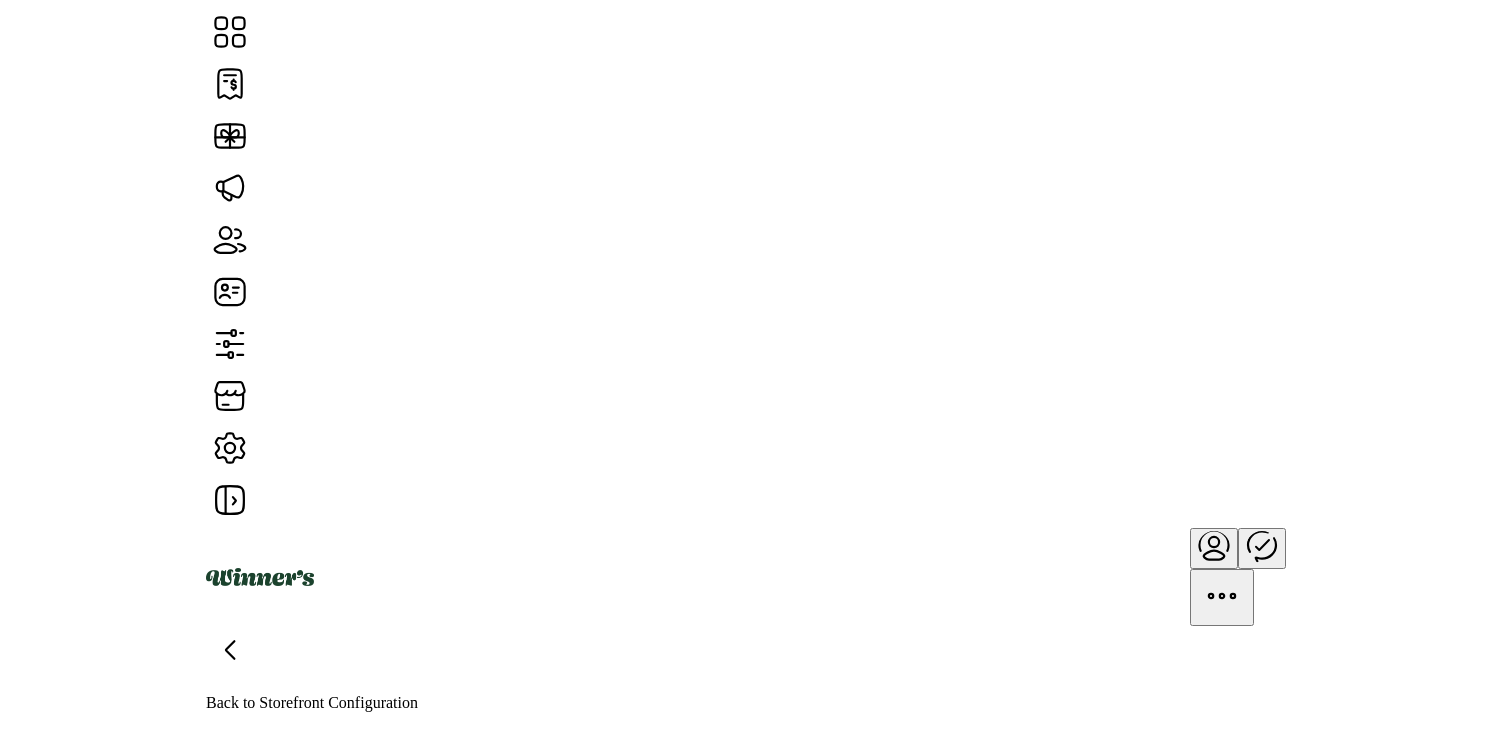 scroll, scrollTop: 874, scrollLeft: 0, axis: vertical 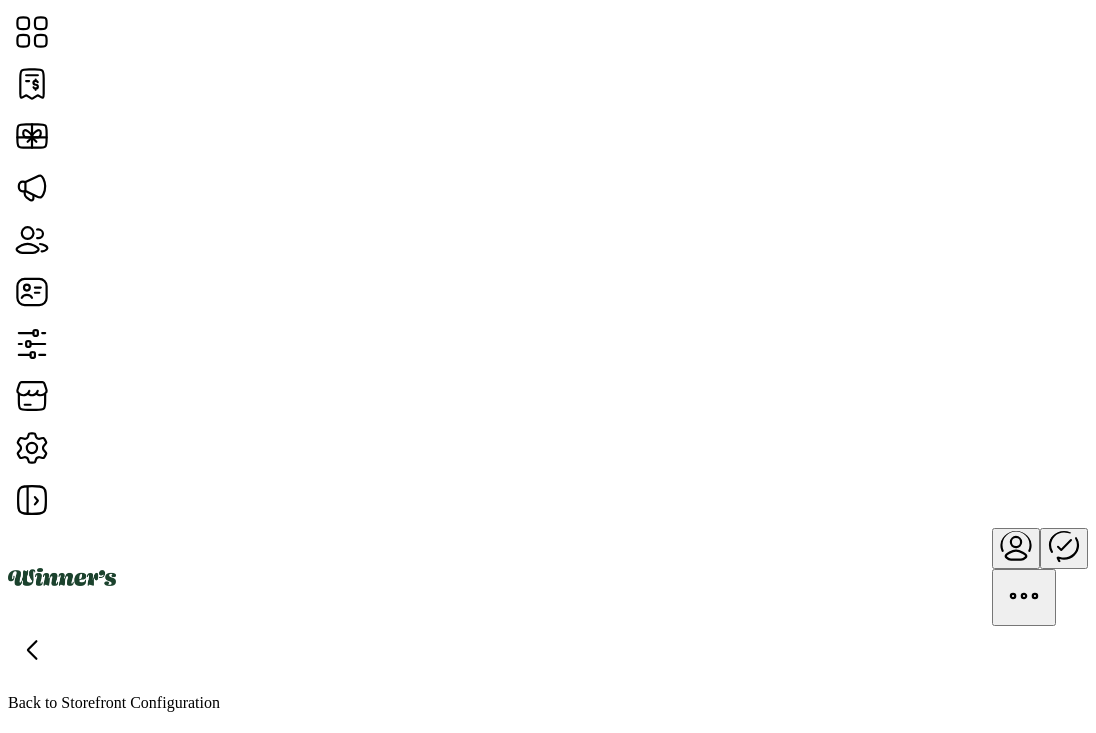 click at bounding box center (32, 650) 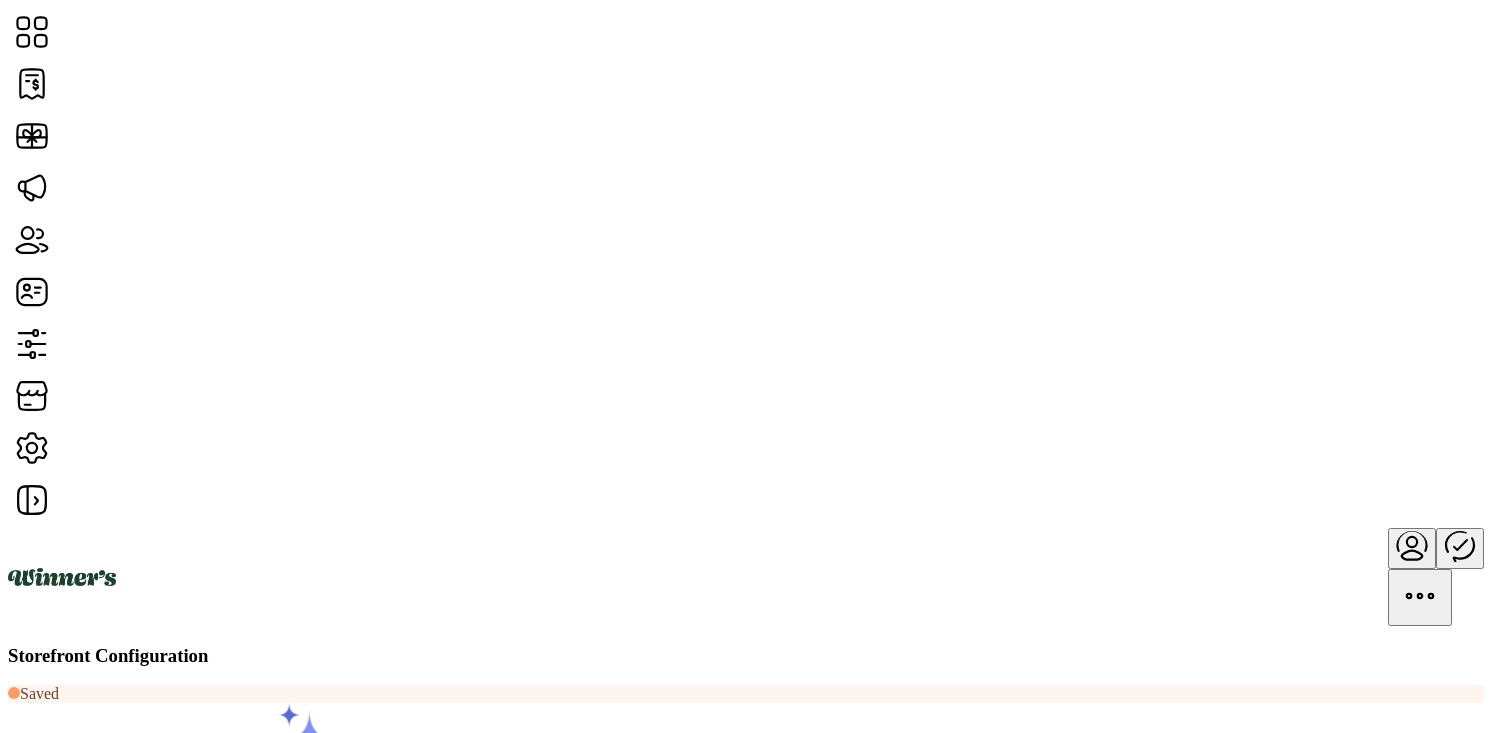 click at bounding box center [60, 1078] 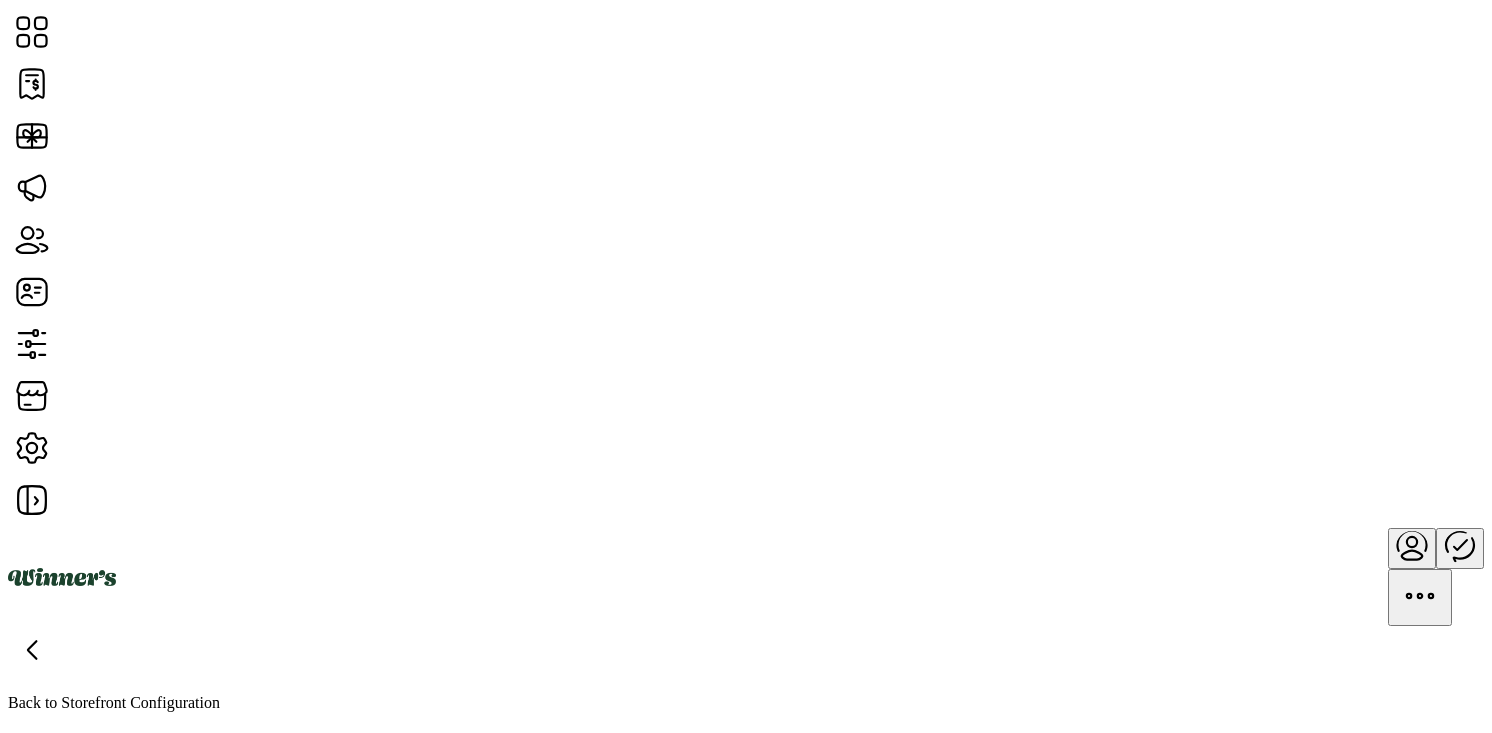 scroll, scrollTop: 853, scrollLeft: 0, axis: vertical 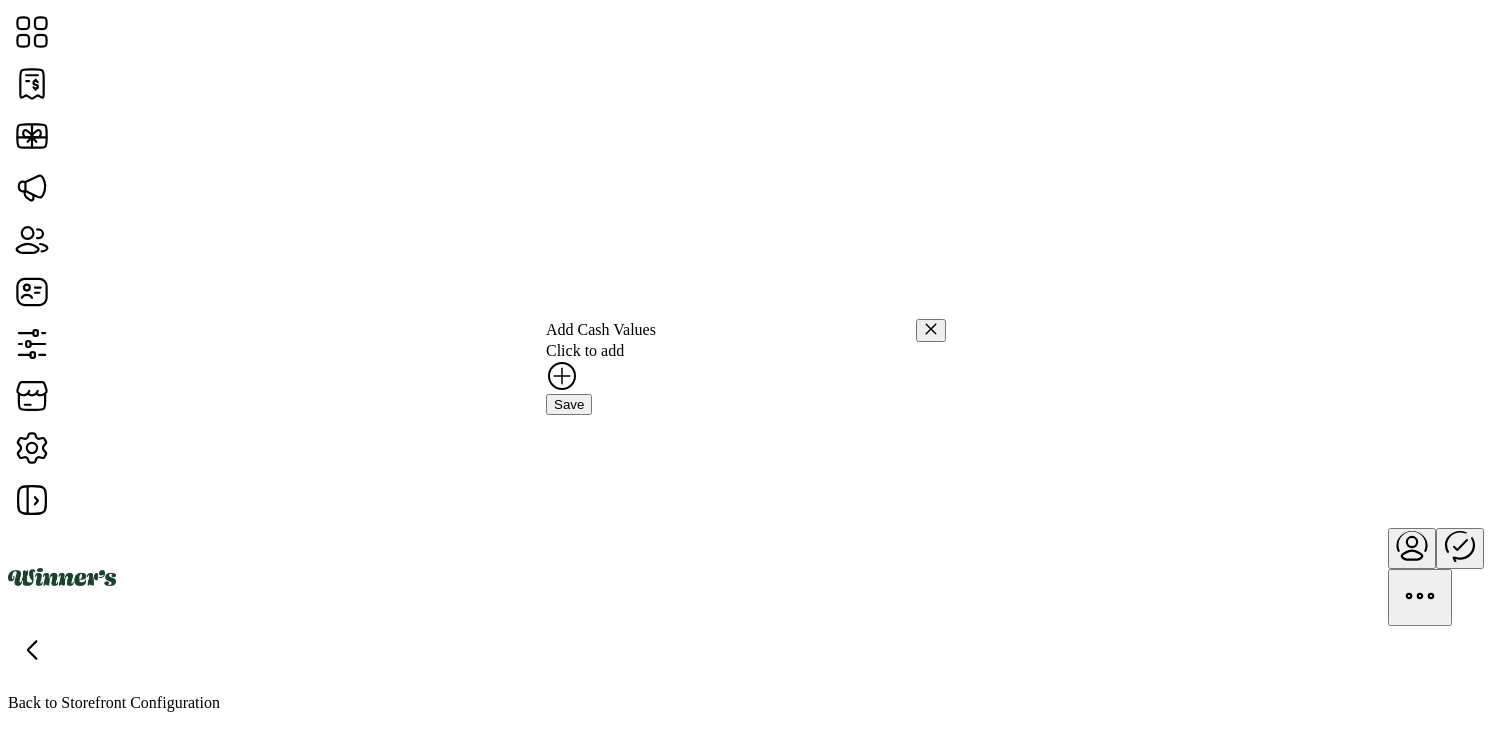 click at bounding box center (931, 329) 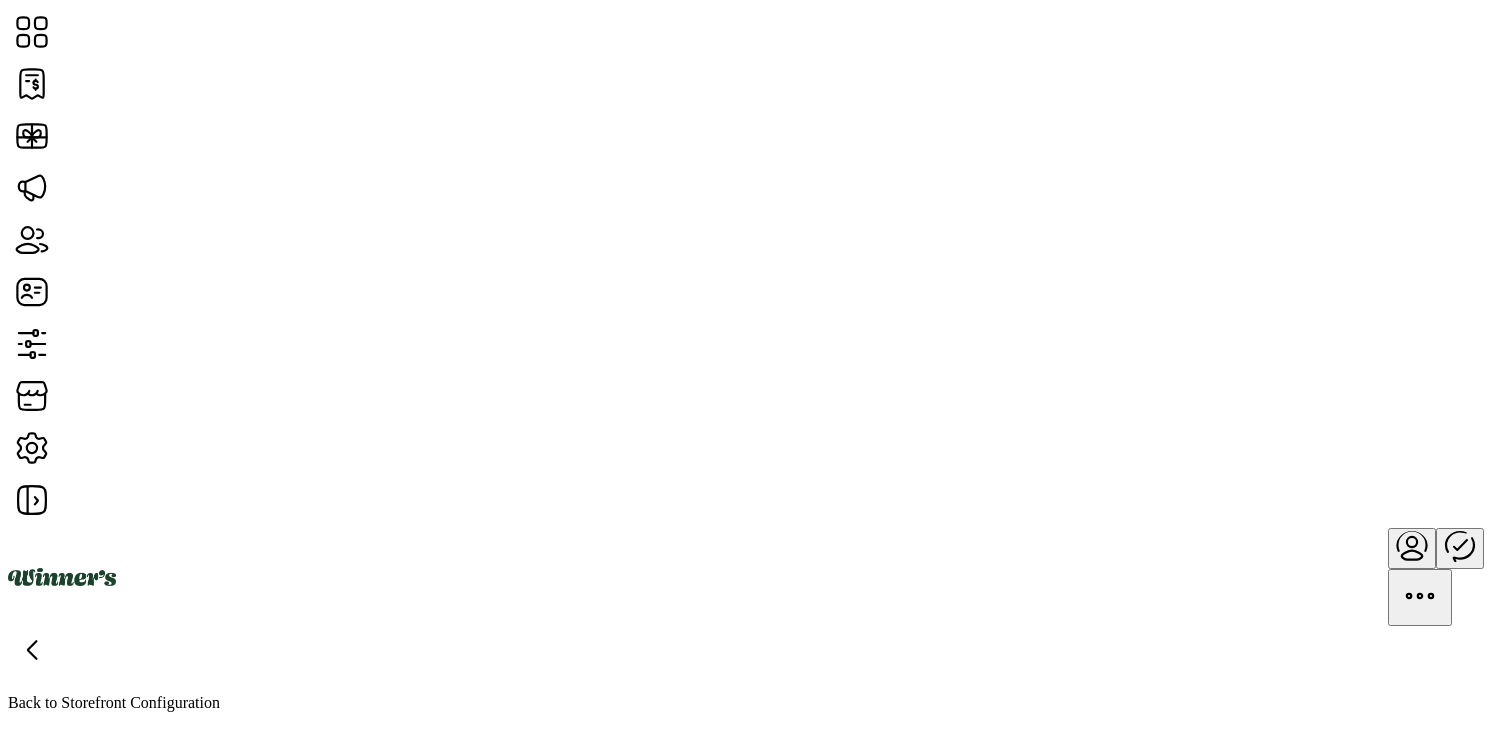 scroll, scrollTop: 977, scrollLeft: 0, axis: vertical 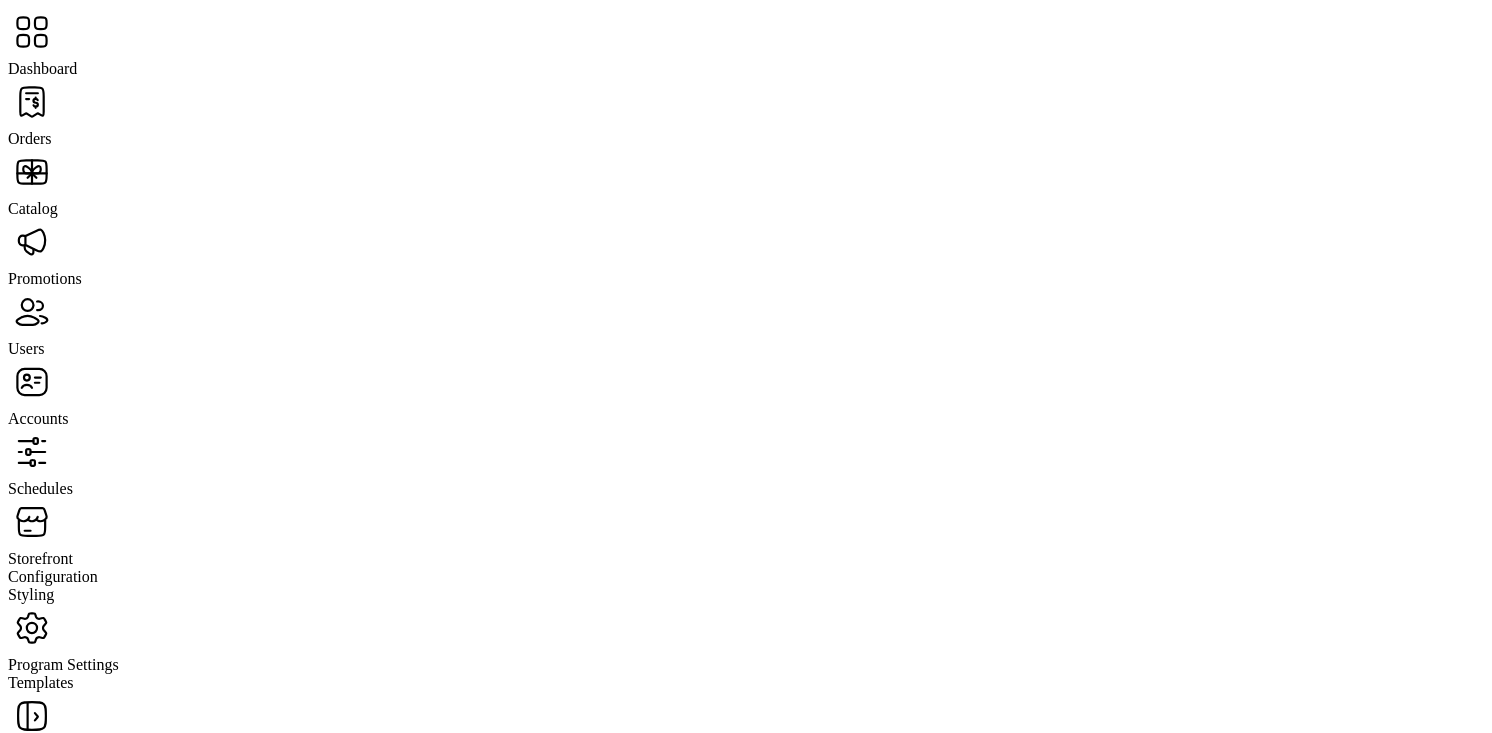 click on "Styling" at bounding box center [42, 68] 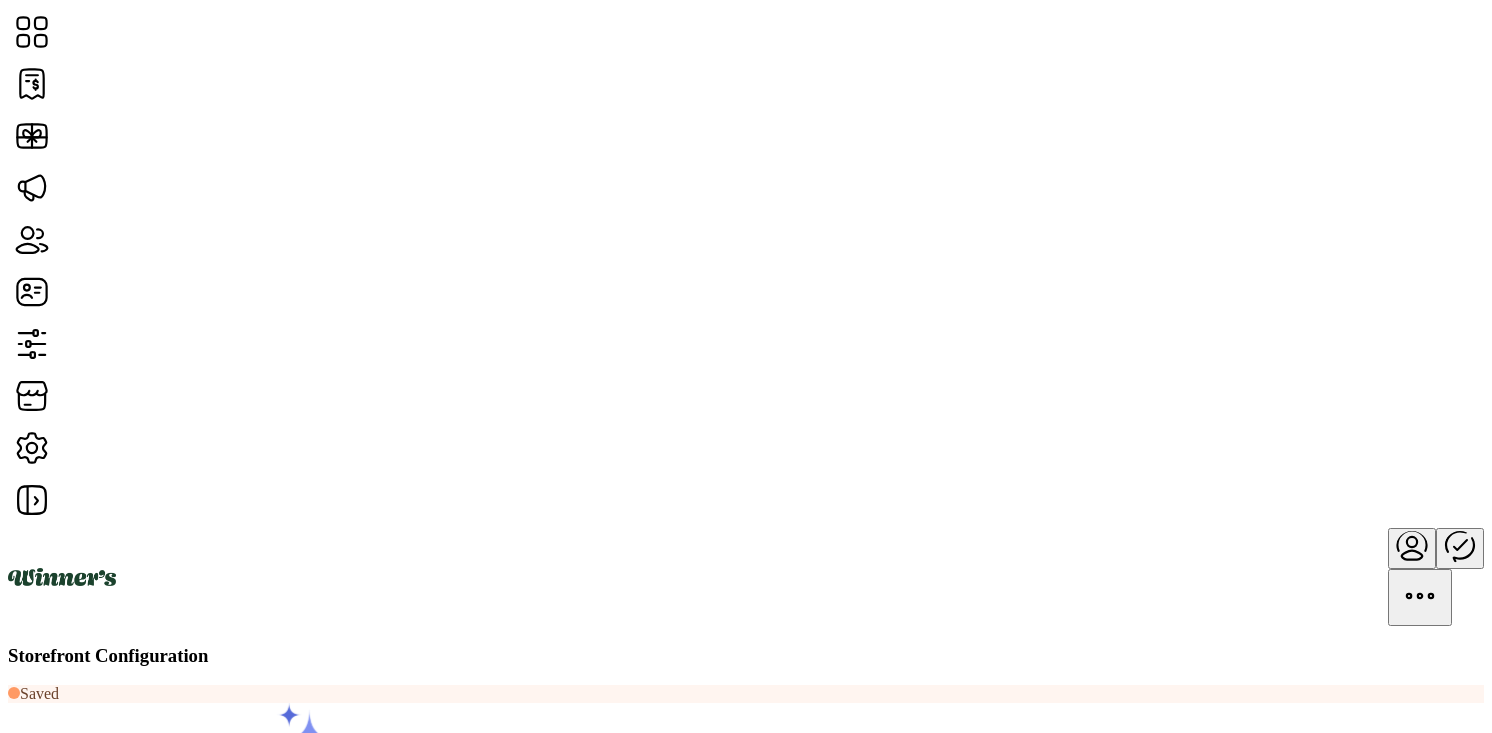 scroll, scrollTop: 0, scrollLeft: 0, axis: both 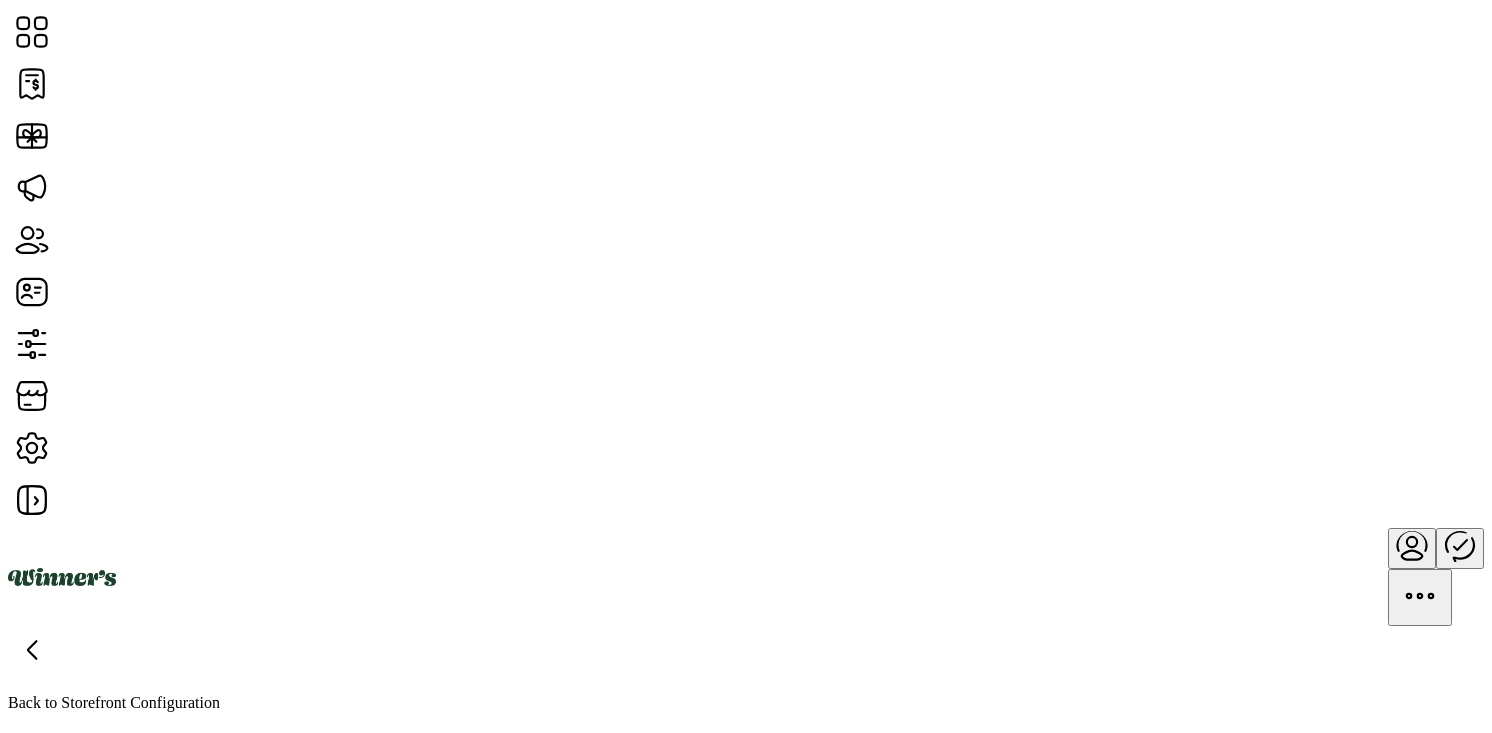 click at bounding box center (11, 1939) 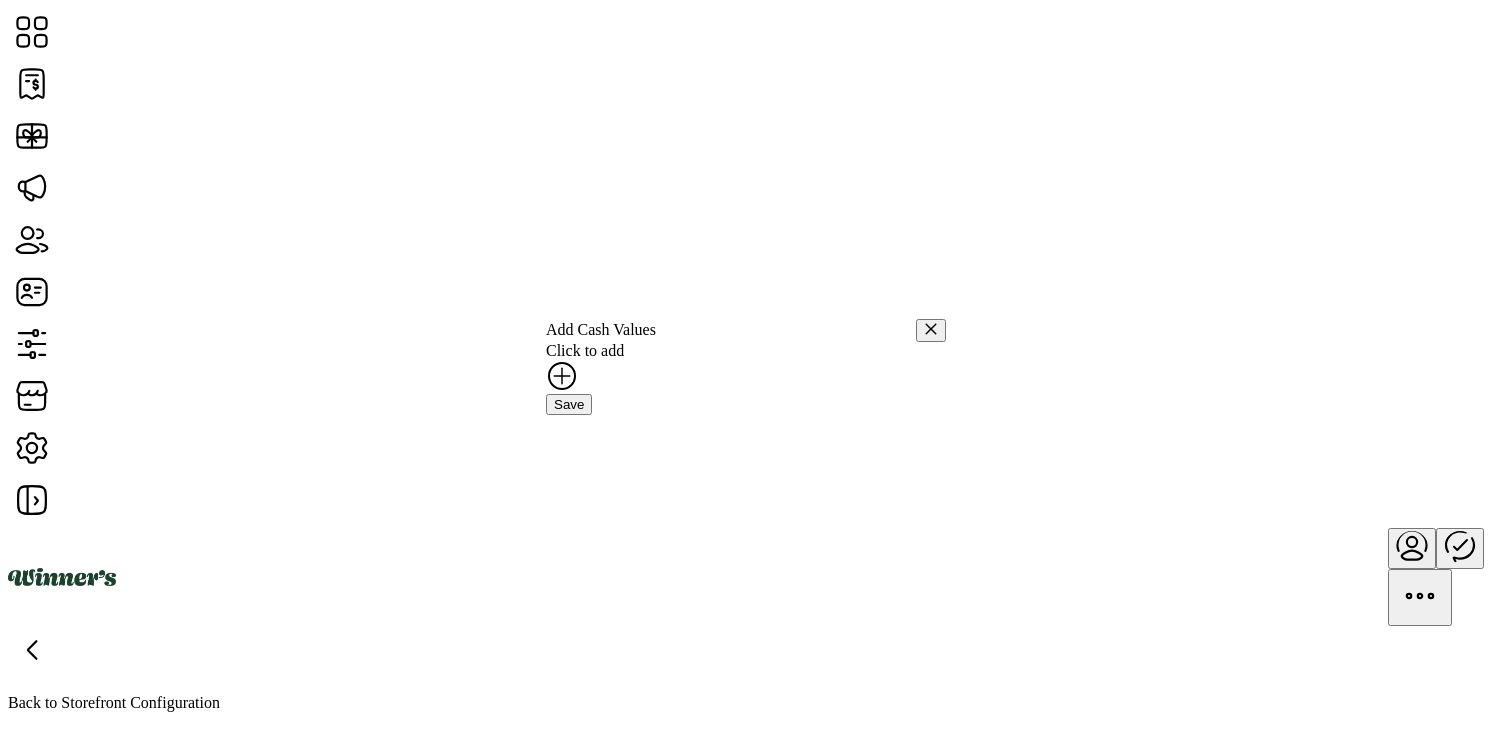 click at bounding box center (562, 376) 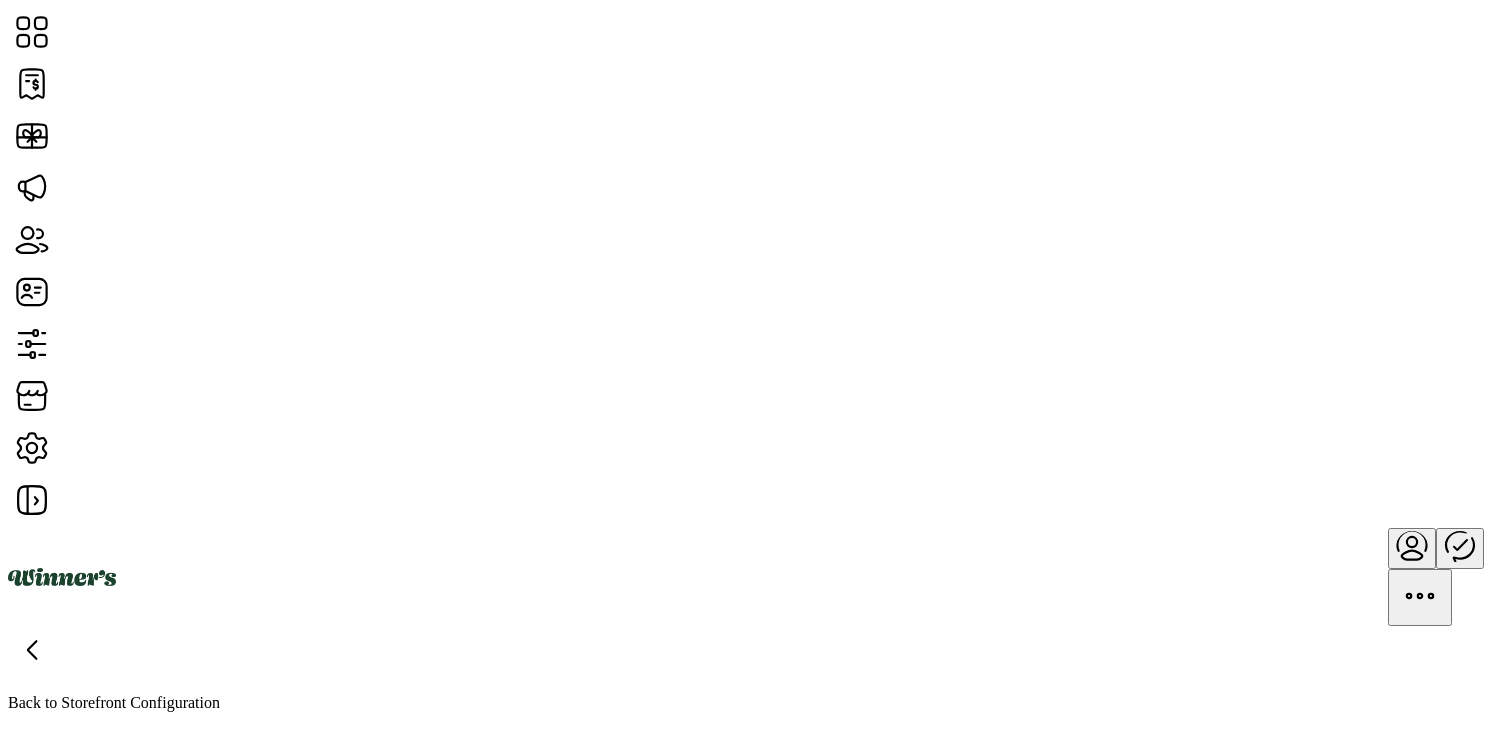 scroll, scrollTop: 1316, scrollLeft: 0, axis: vertical 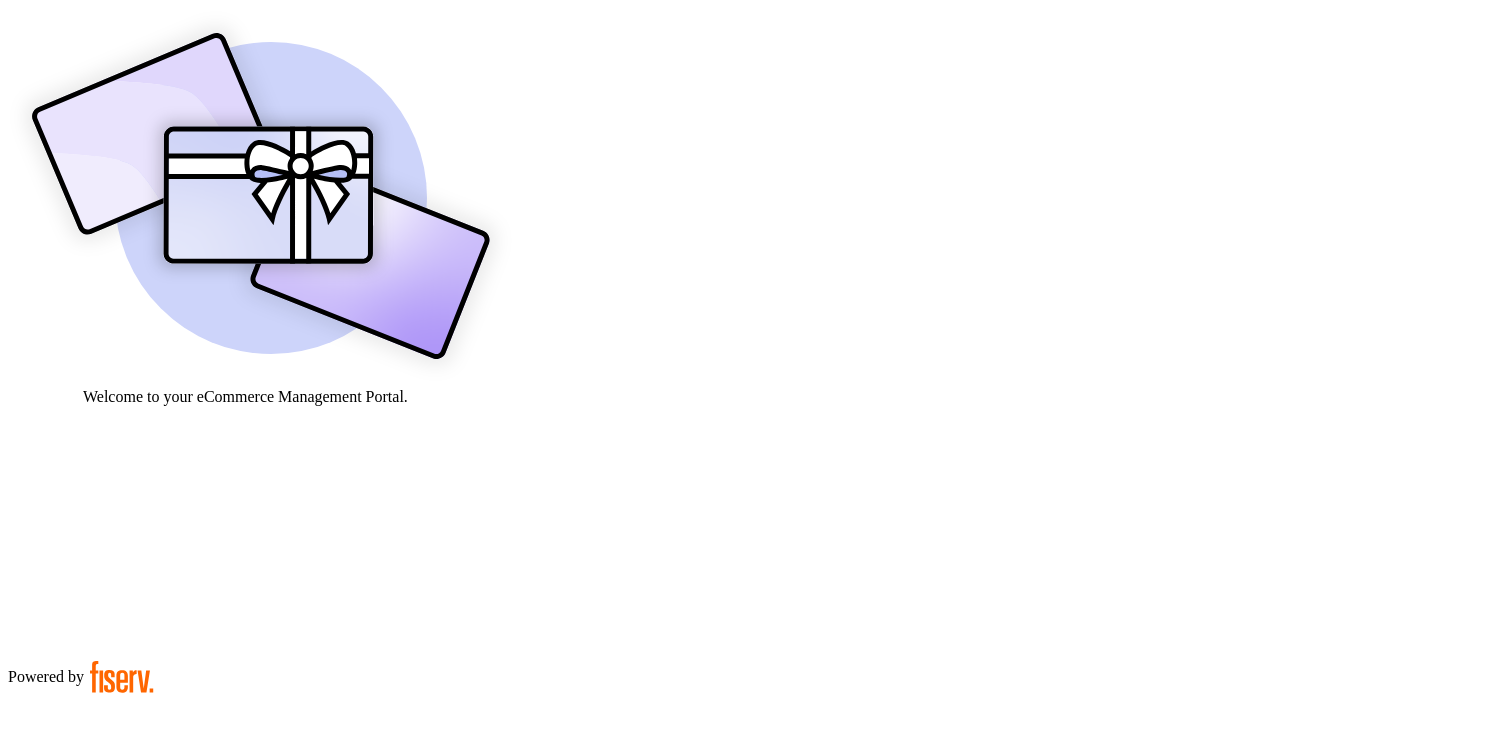 click at bounding box center [79, 909] 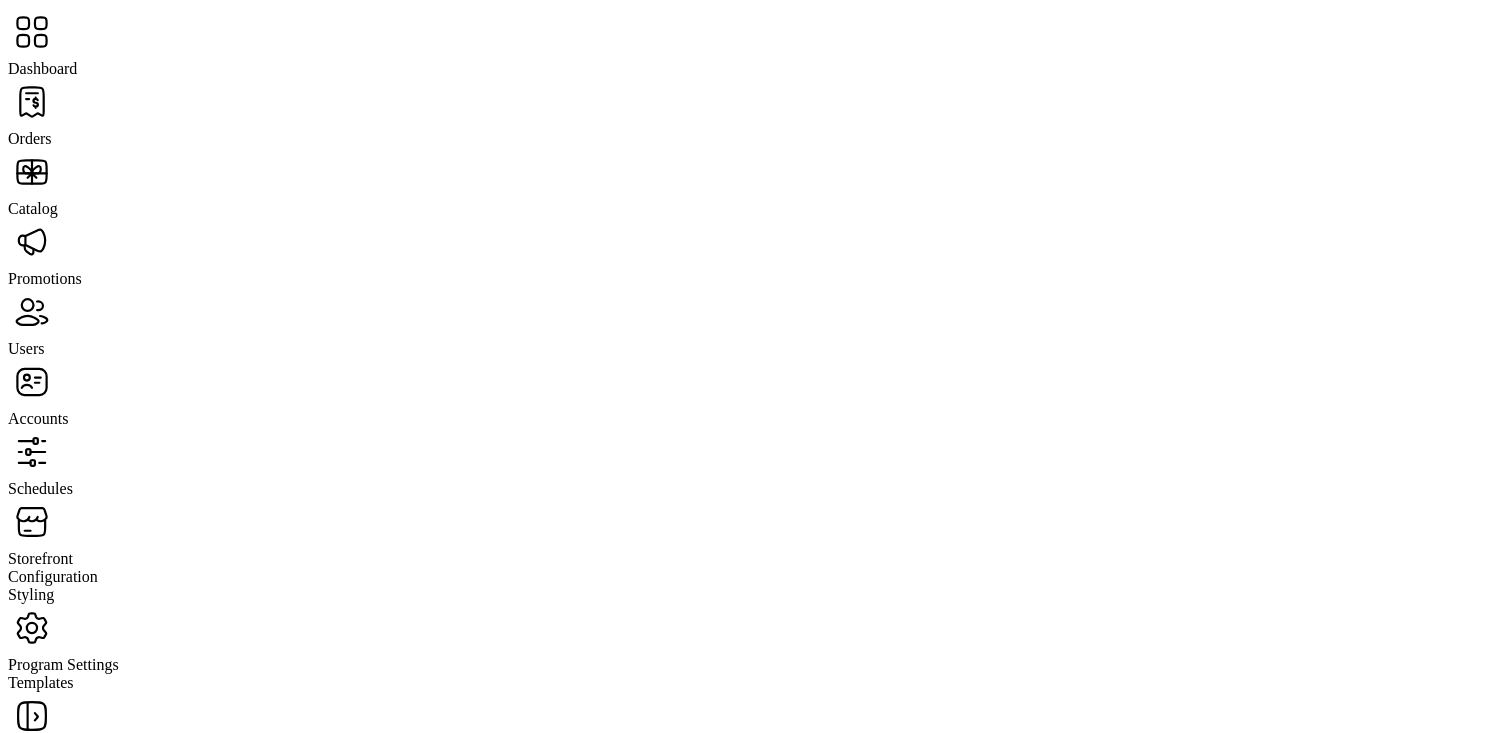 click on "Schedules" at bounding box center [30, 138] 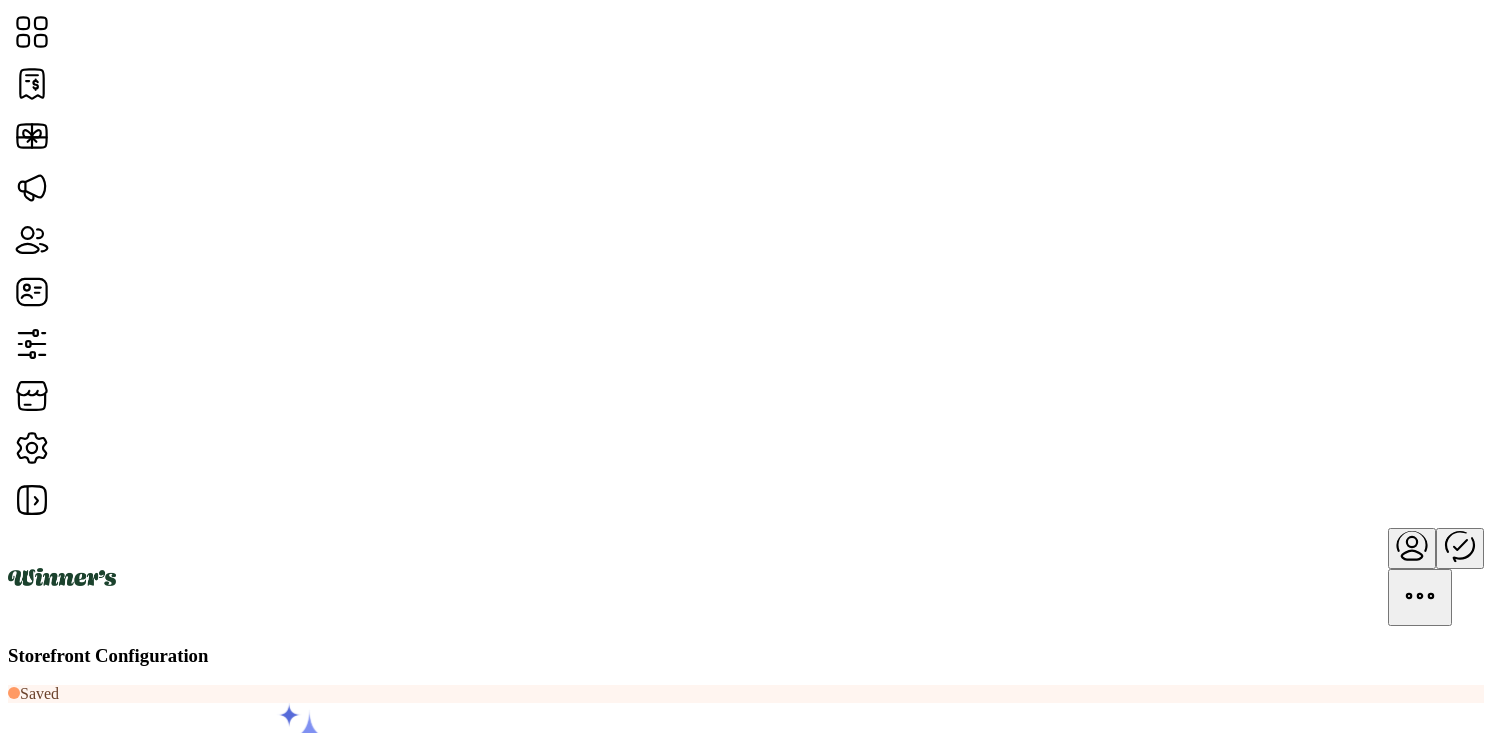 scroll, scrollTop: 0, scrollLeft: 0, axis: both 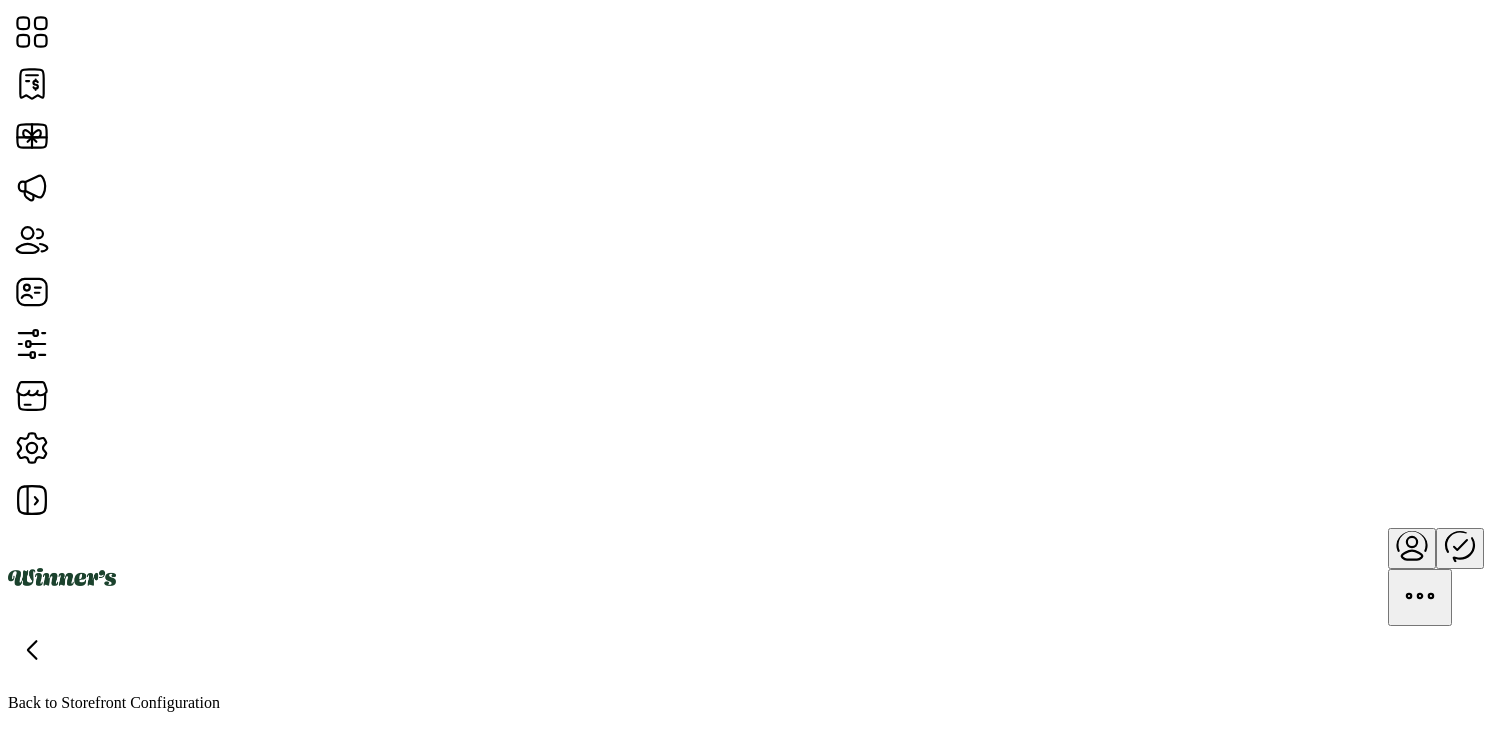 click at bounding box center [32, 650] 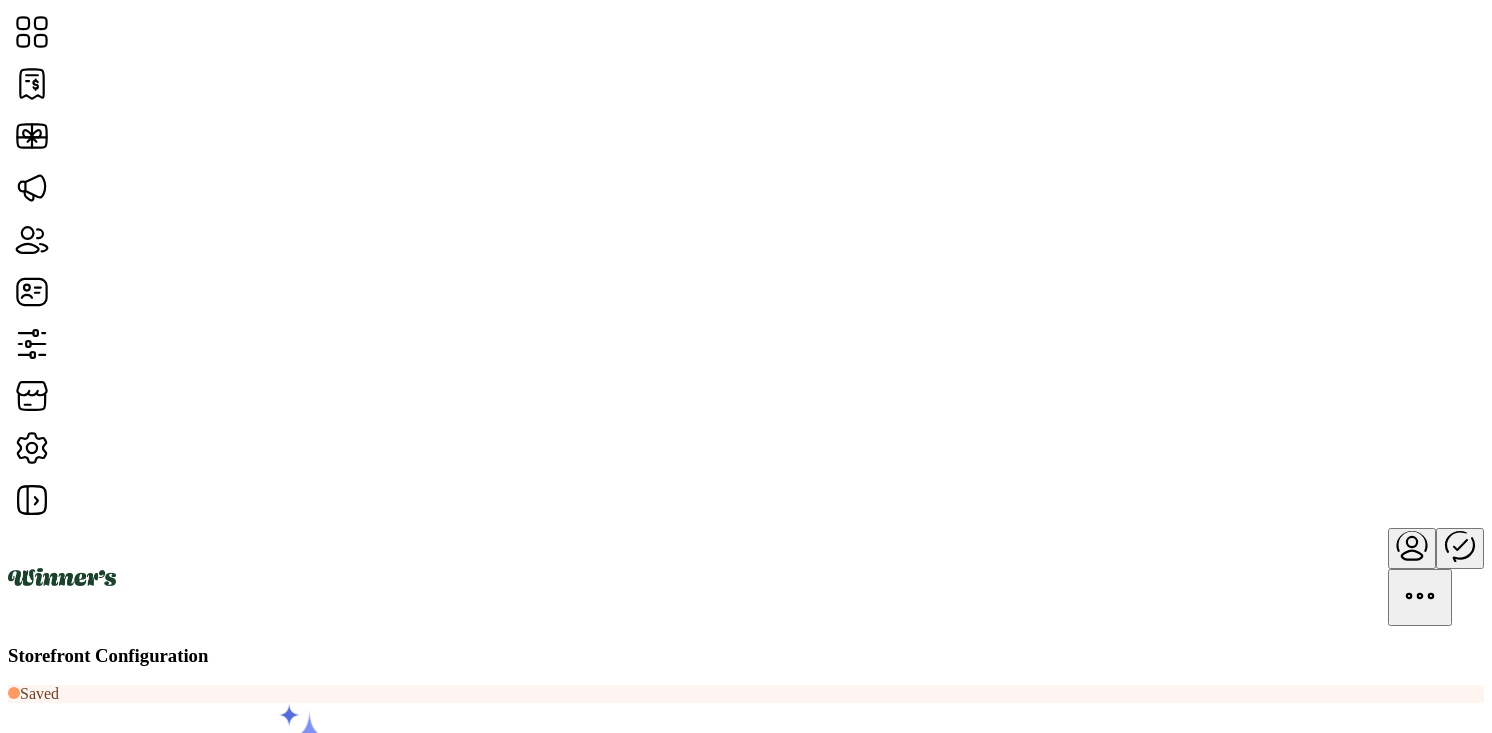 scroll, scrollTop: 0, scrollLeft: 0, axis: both 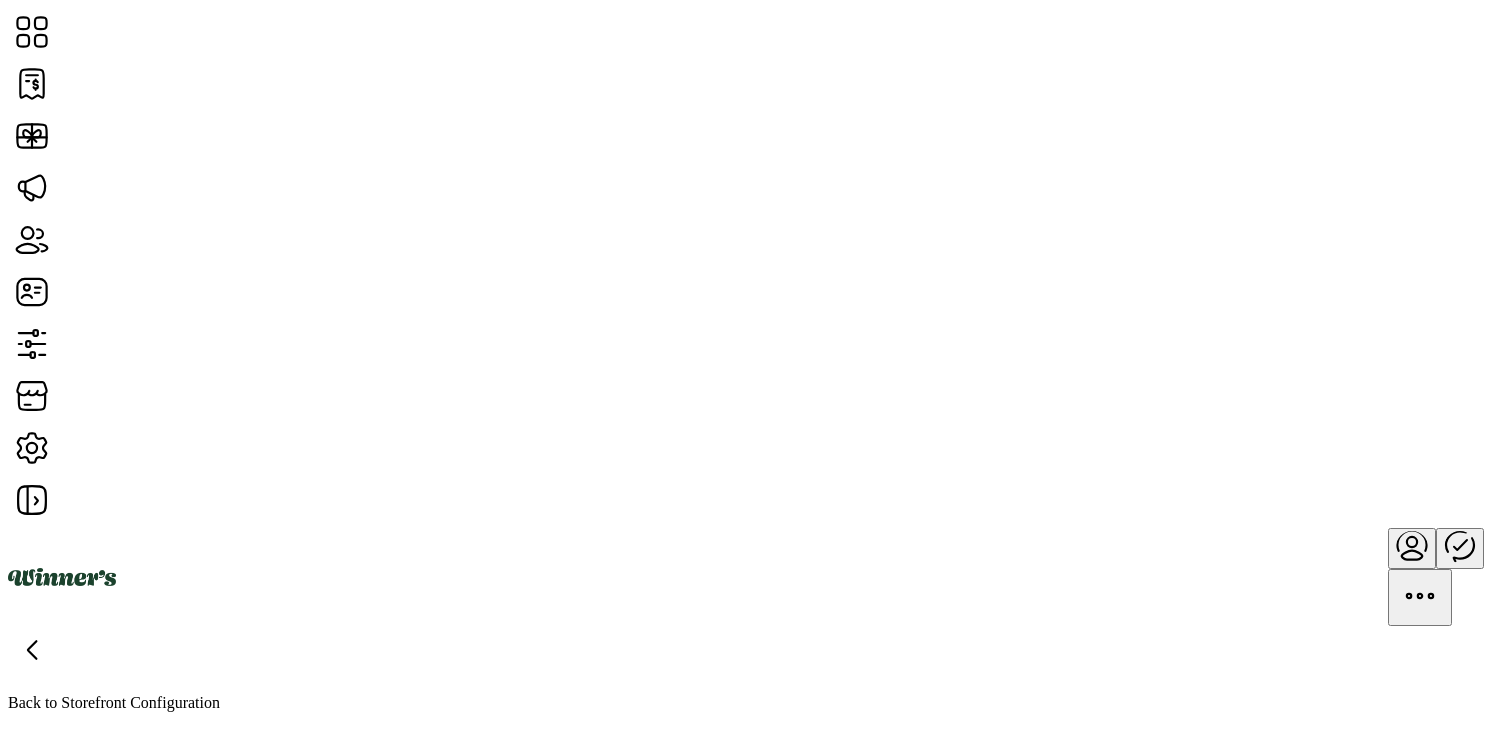 click at bounding box center [11, 1939] 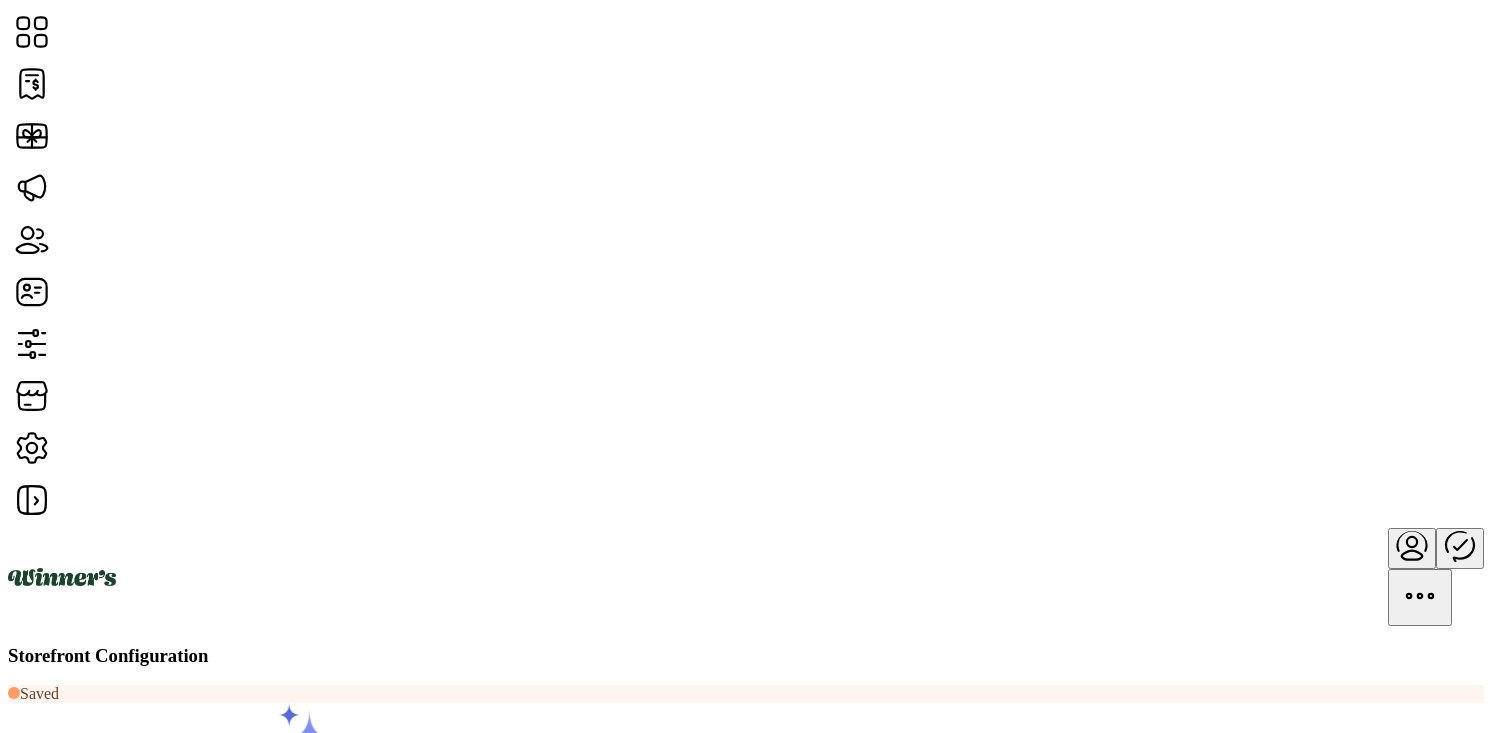 scroll, scrollTop: 0, scrollLeft: 0, axis: both 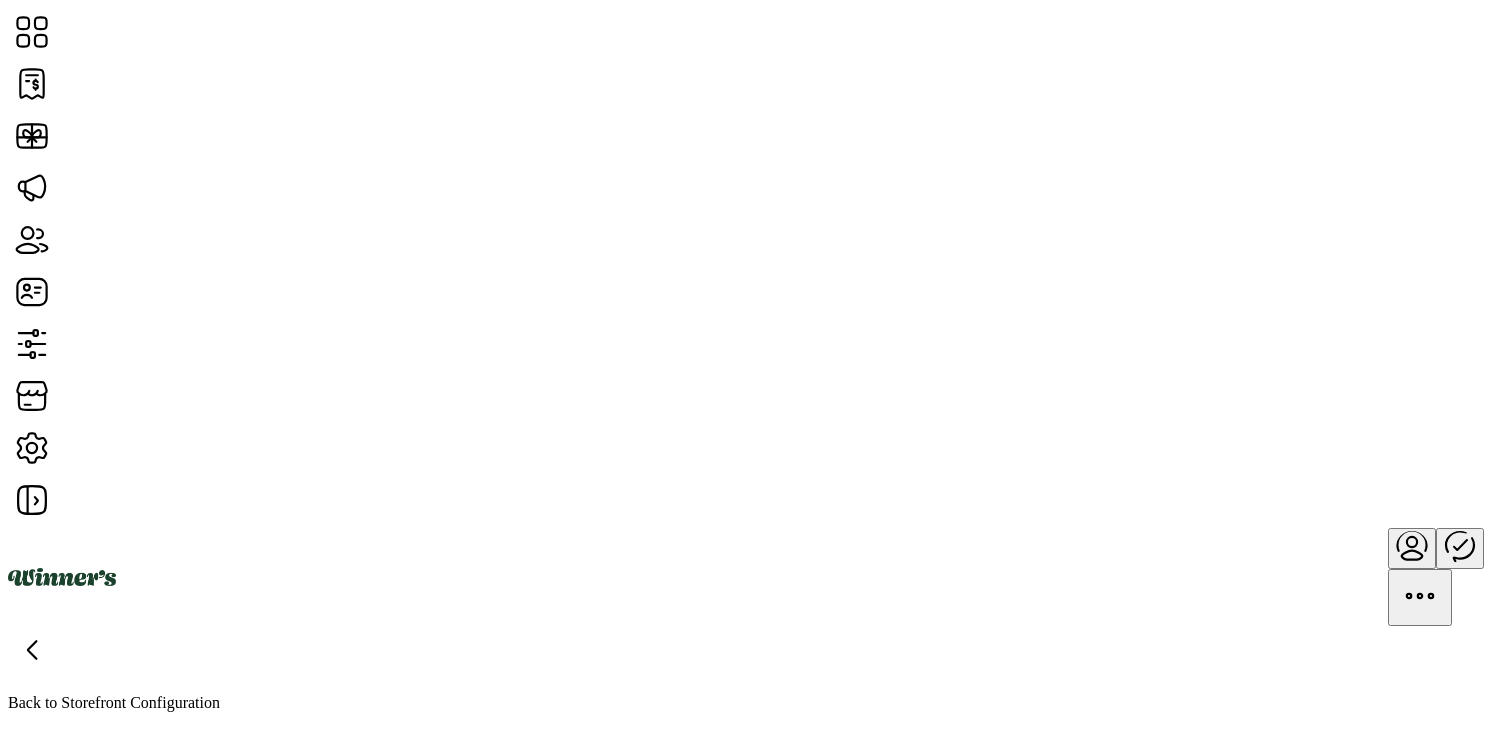 click at bounding box center [32, 650] 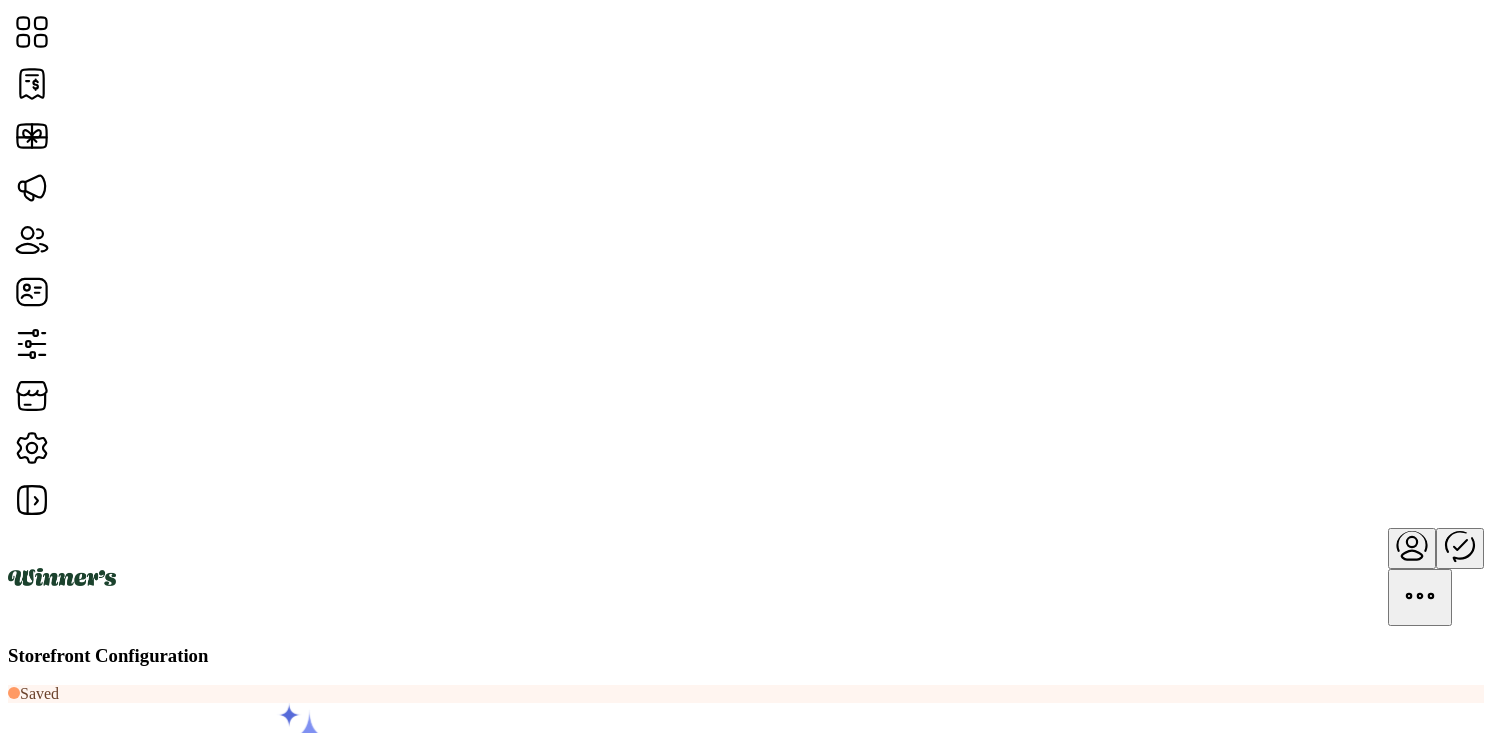 scroll, scrollTop: 84, scrollLeft: 0, axis: vertical 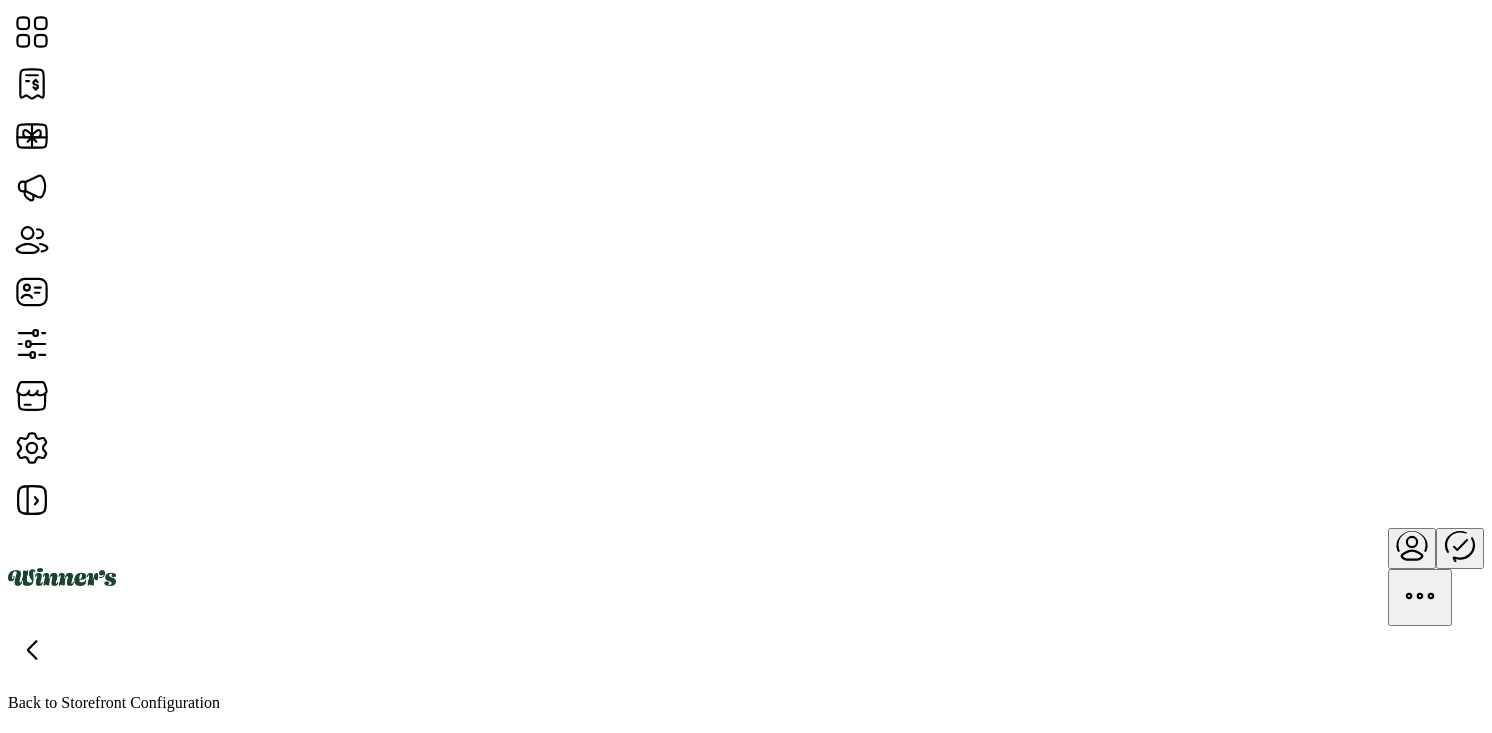 click on "Add Cash Values" at bounding box center [67, 2264] 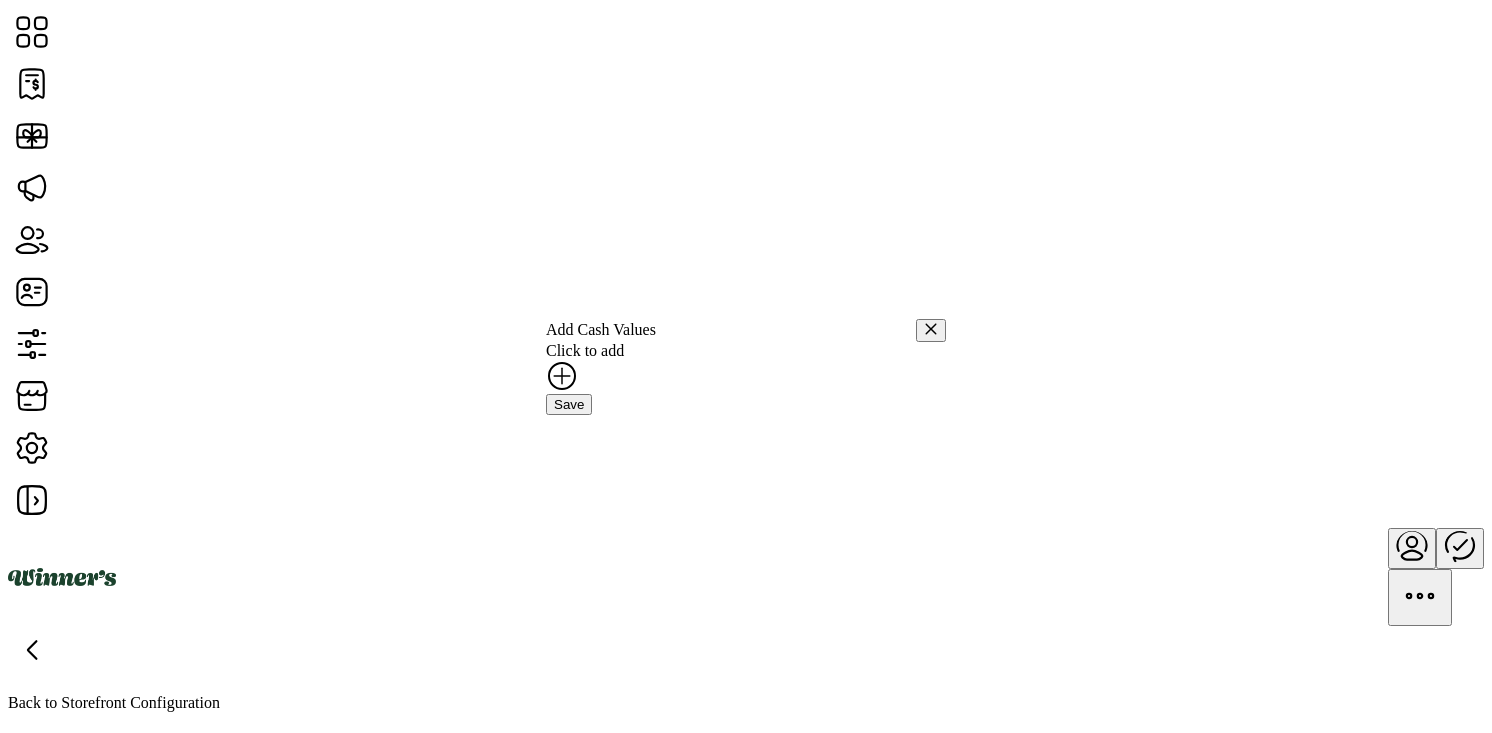 click at bounding box center (562, 376) 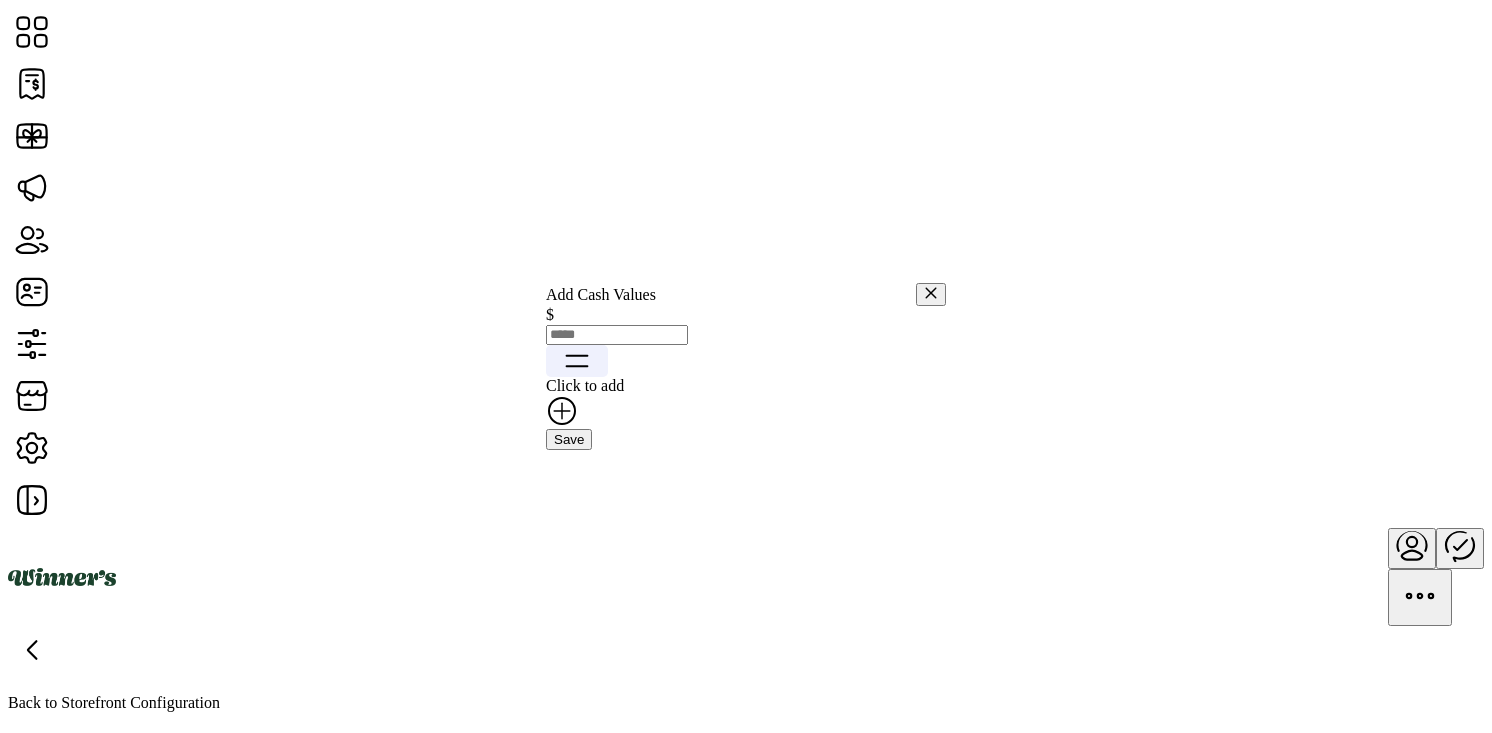 click at bounding box center (931, 293) 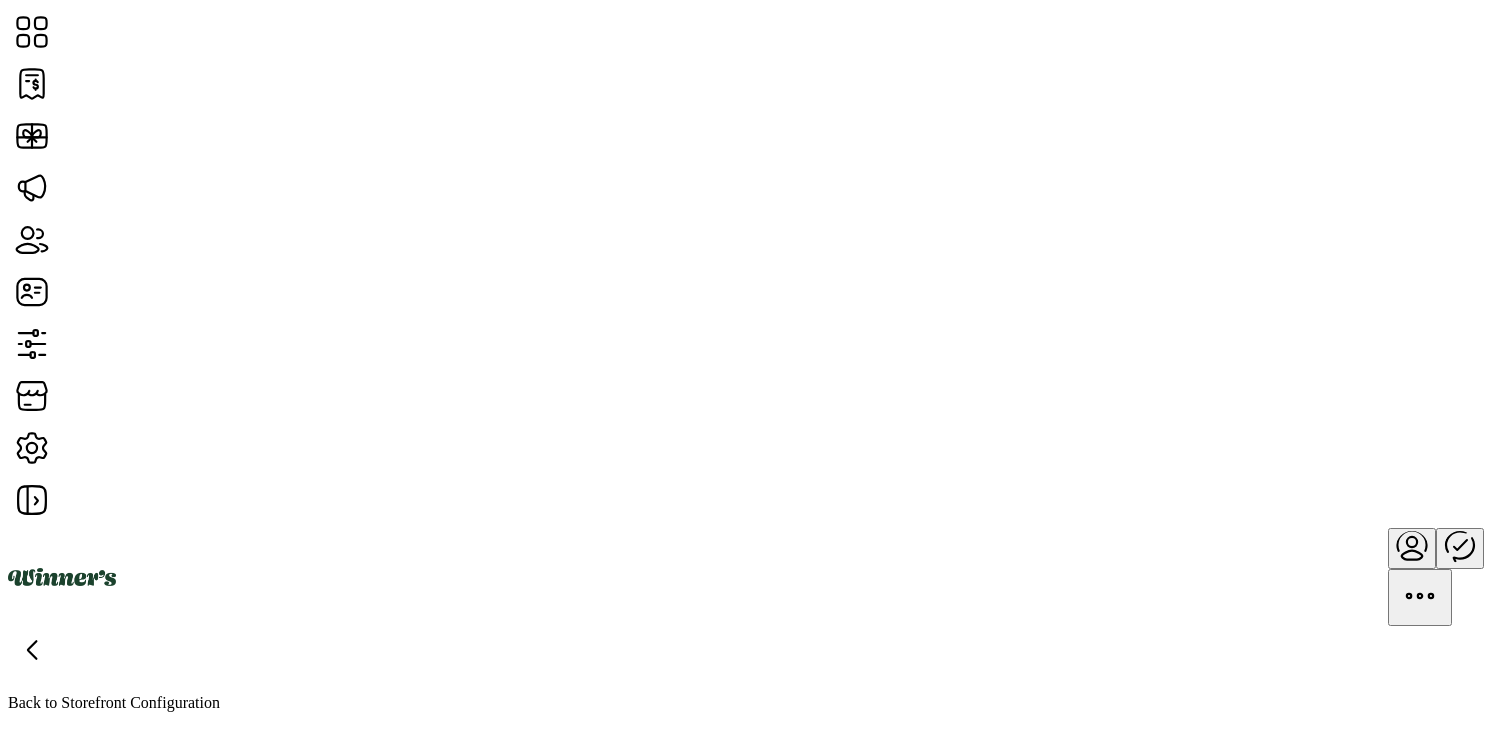 scroll, scrollTop: 1803, scrollLeft: 0, axis: vertical 